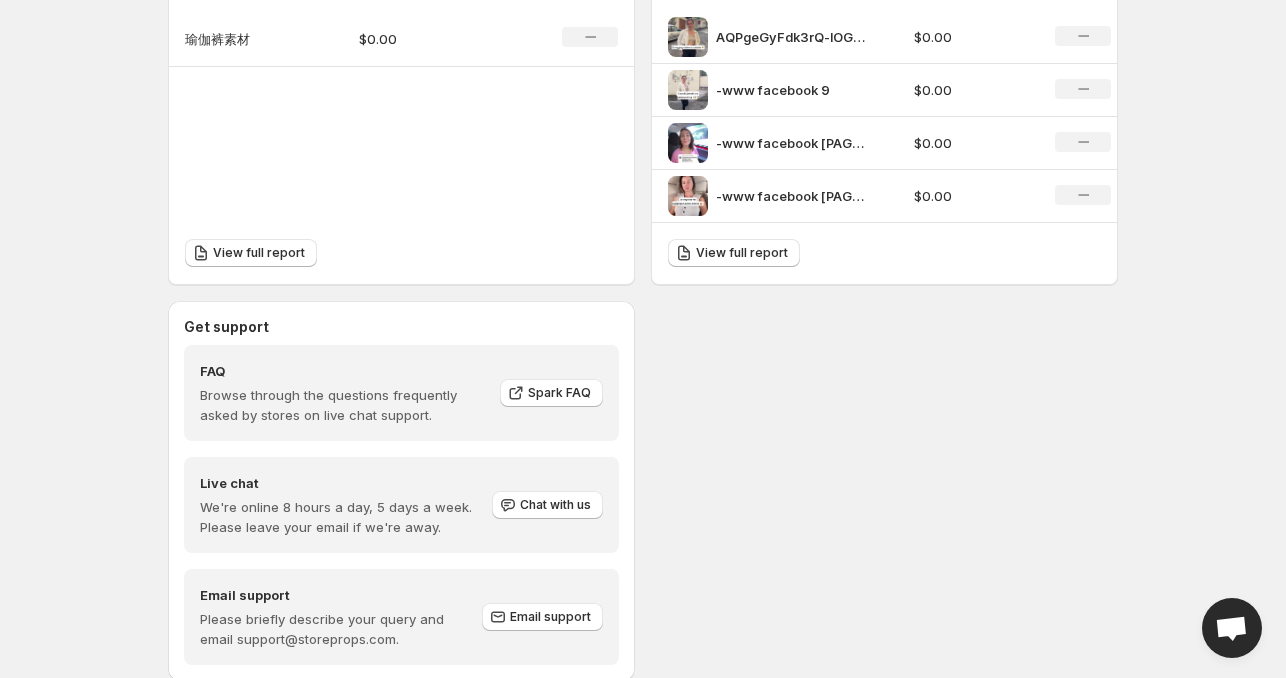 scroll, scrollTop: 799, scrollLeft: 0, axis: vertical 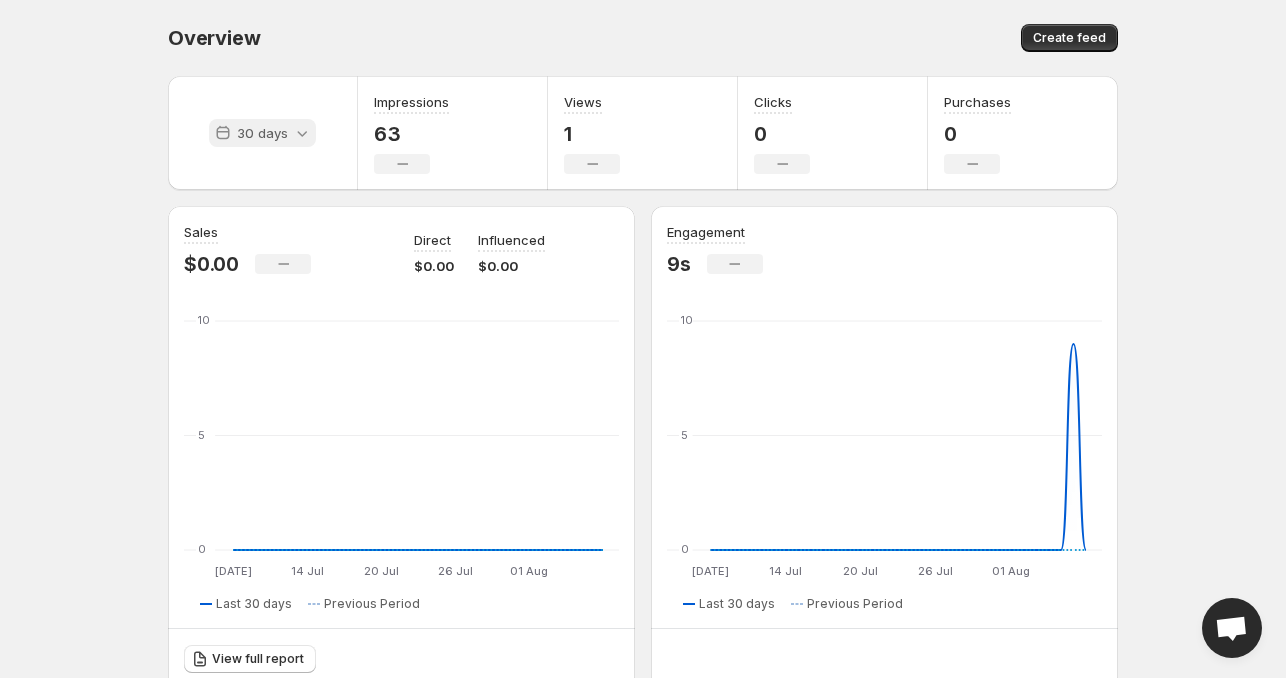 click 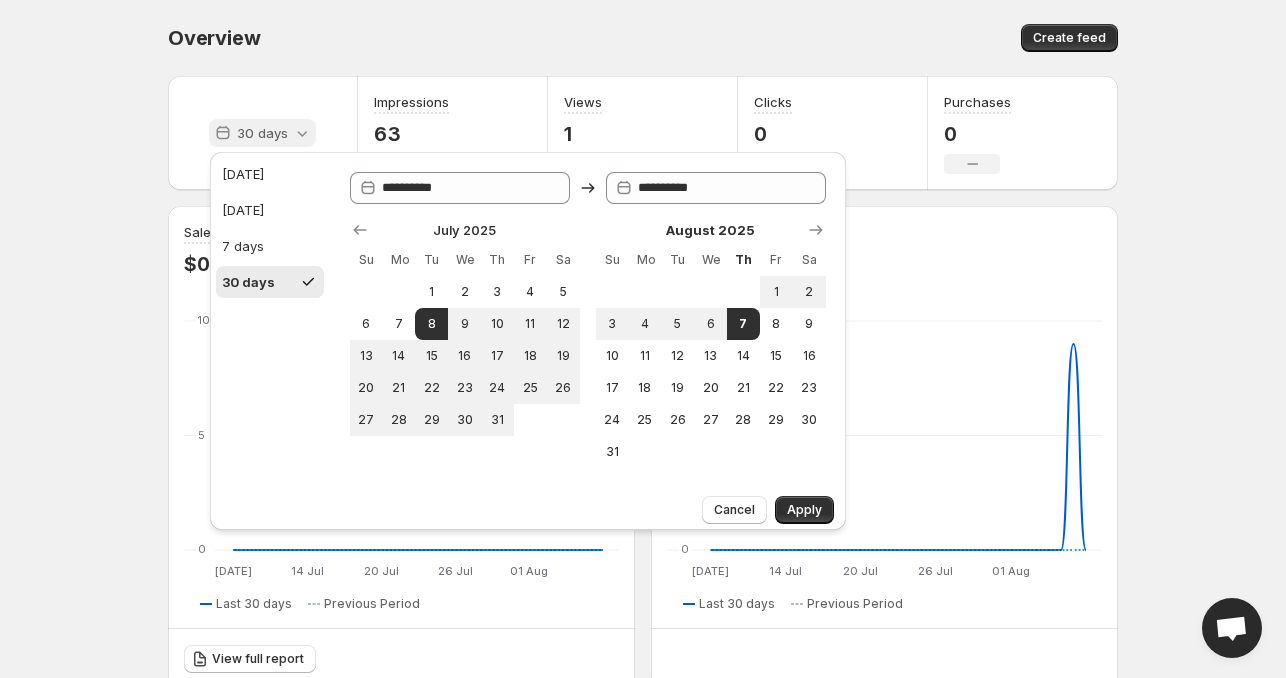 click 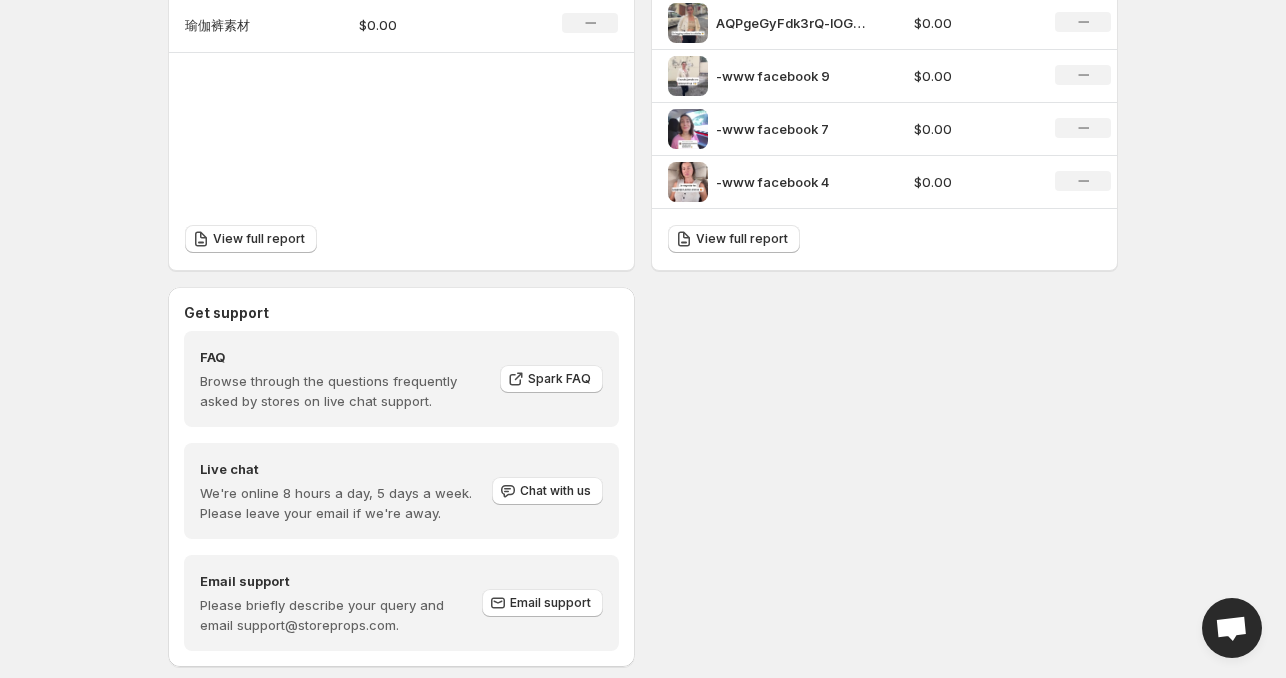 scroll, scrollTop: 799, scrollLeft: 0, axis: vertical 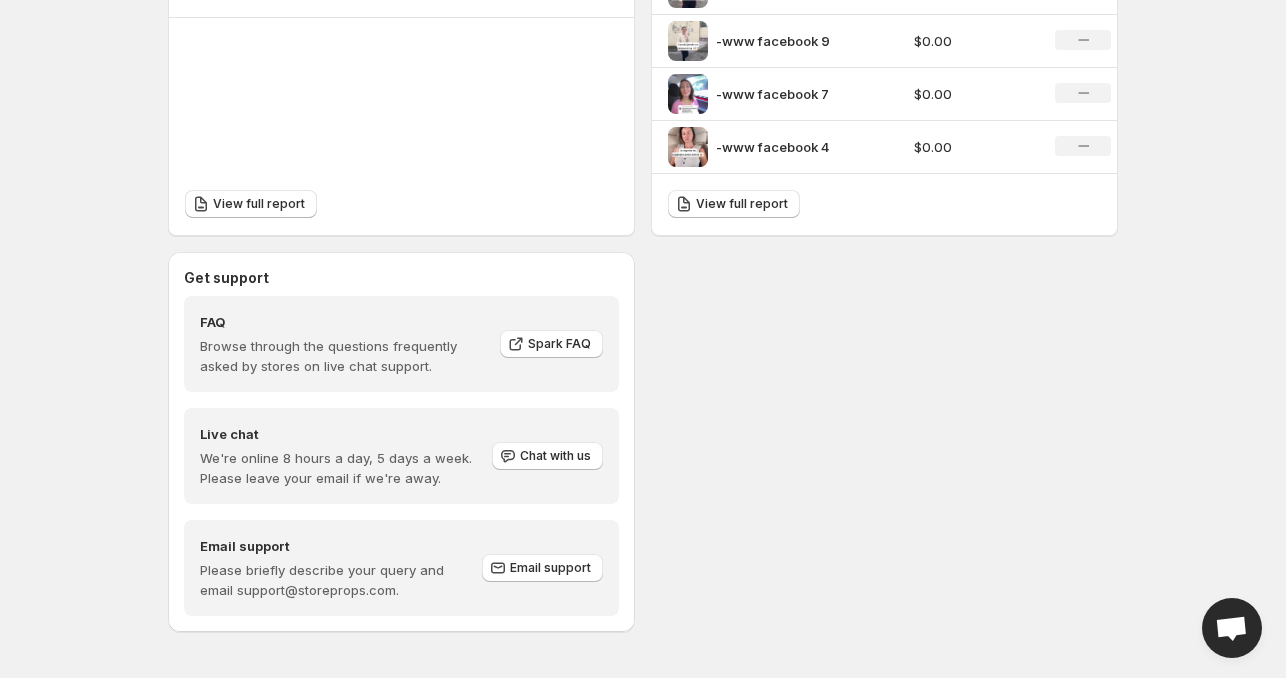 click on "Get support FAQ Browse through the questions frequently asked by stores on live chat support. Spark FAQ Live chat We're online 8 hours a day, 5 days a week. Please leave your email if we're away. Chat with us Email support Please briefly describe your query and email support@storeprops.com. Email support" at bounding box center (643, 442) 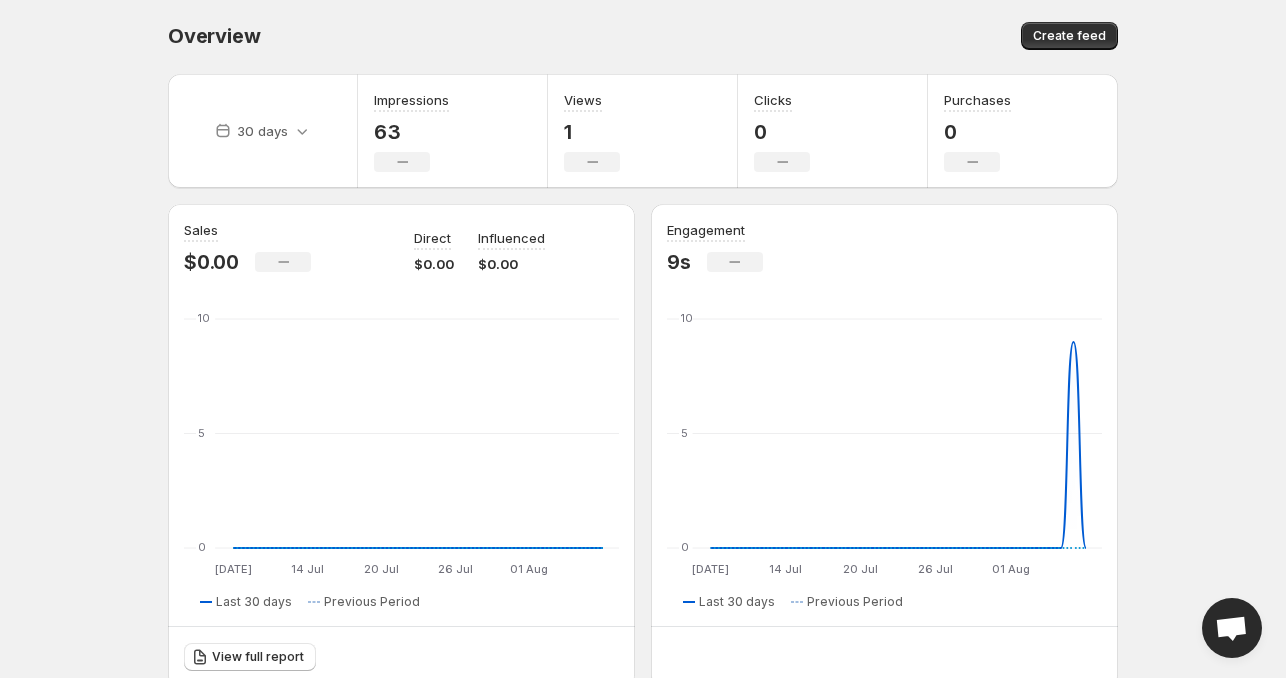 scroll, scrollTop: 0, scrollLeft: 0, axis: both 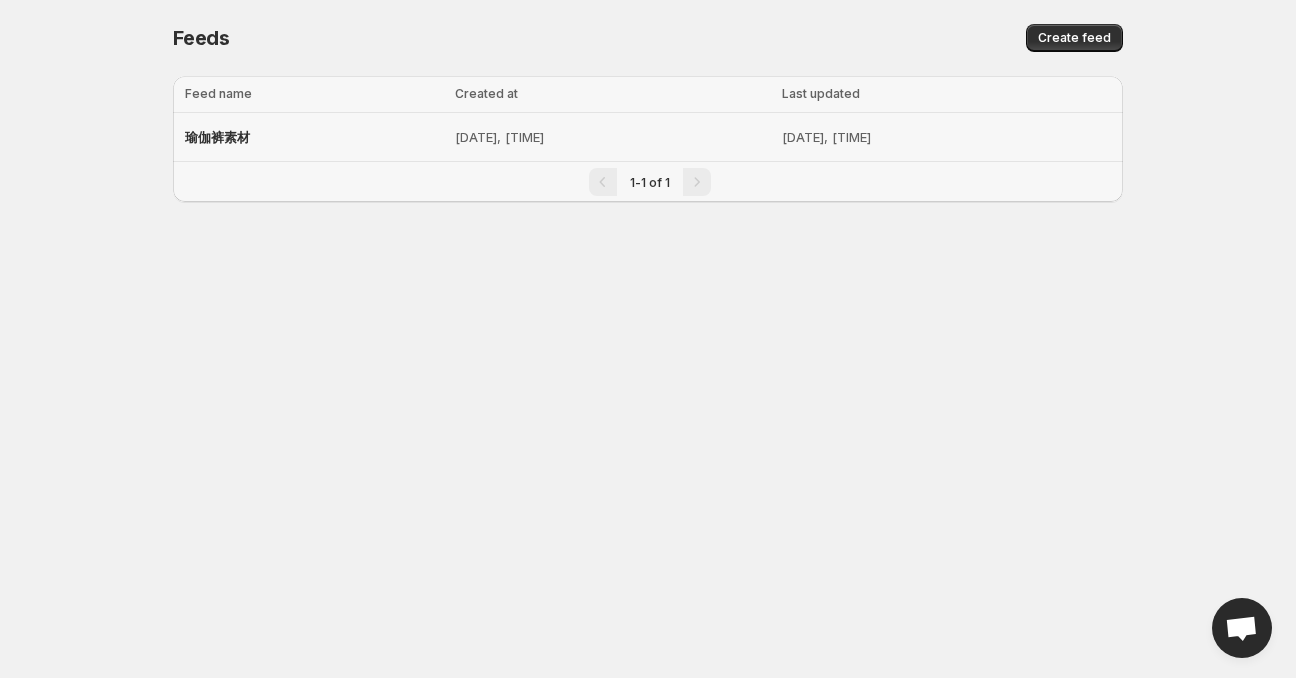 click on "Aug 5, 2025, 7:09 PM" at bounding box center [612, 137] 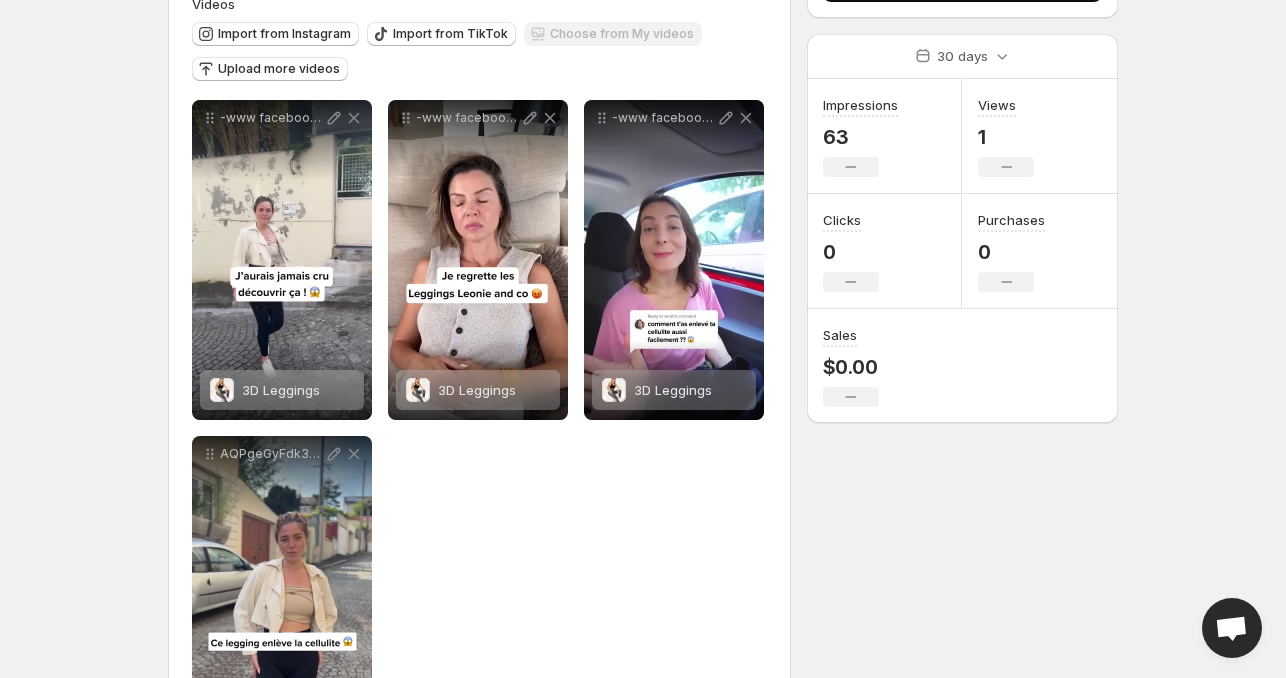 scroll, scrollTop: 0, scrollLeft: 0, axis: both 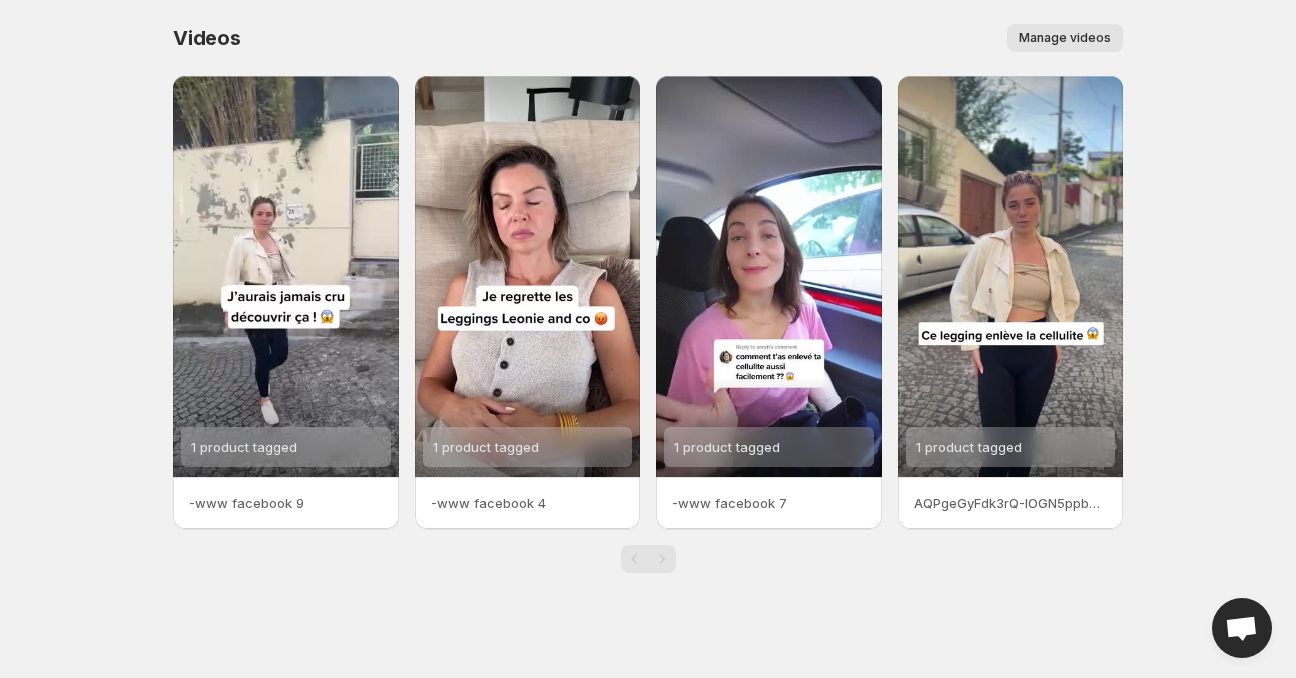click on "Manage videos" at bounding box center [1065, 38] 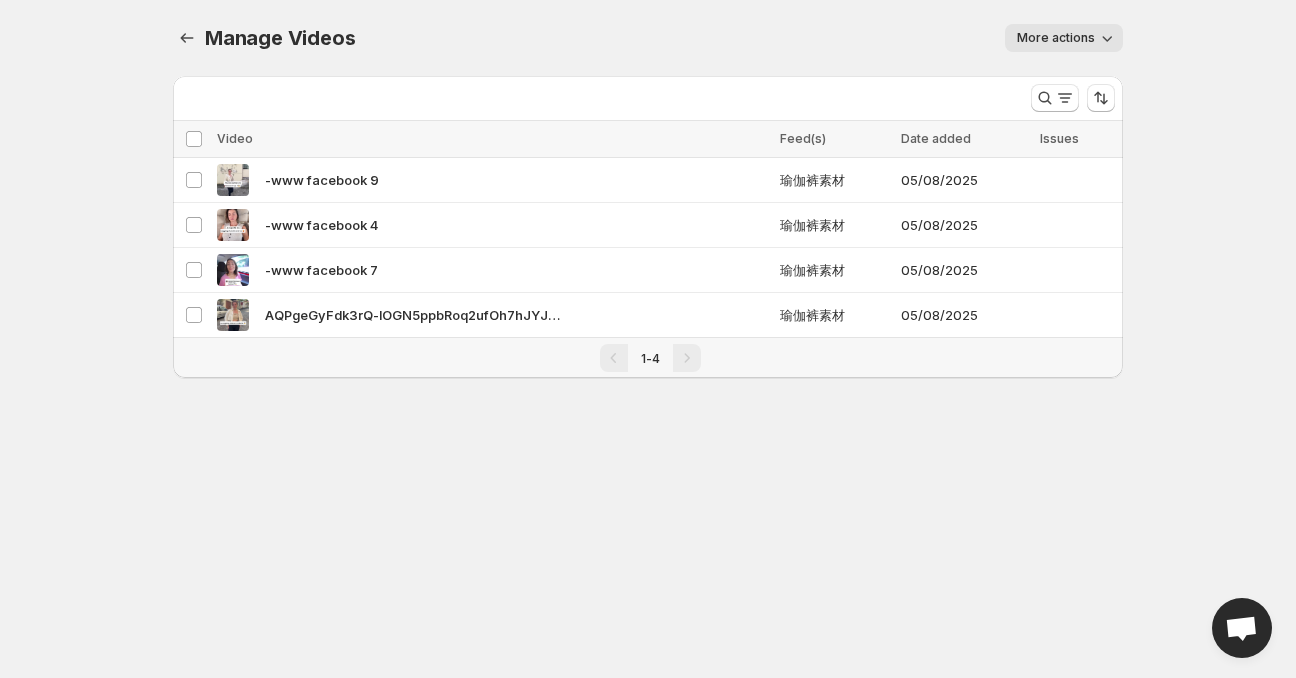 click on "Home Feeds Videos Subscription Settings Manage Videos. This page is ready Manage Videos More actions More actions More actions More views Loading videos… Loading videos… Select all videos Video Feed(s) Date added Issues Select all 4 videos 0 selected Select all videos Video Feed(s) Date added Issues Select video -www facebook 9 瑜伽裤素材 05/08/2025 Select video -www facebook 4 瑜伽裤素材 05/08/2025 Select video -www facebook 7 瑜伽裤素材 05/08/2025 Select video AQPgeGyFdk3rQ-lOGN5ppbRoq2ufOh7hJYJ53Pg1P_I9T-BXcTZNLTPH1OotBu_VuzwB6dh-ad-3wYoqjwv4BnxfMllD6cN5DuS2EXgG6877vw 瑜伽裤素材 05/08/2025 1-4 Delete Cancel Are you sure you want to delete  0  video ? This action cannot be undone. Cancel Regenerate Run this process if previews are missing for any of your videos. This usually happens when the video previews stored in Shopify Files page are deleted. Running this process will regenerate the previews and store them again in your Files page." at bounding box center (648, 339) 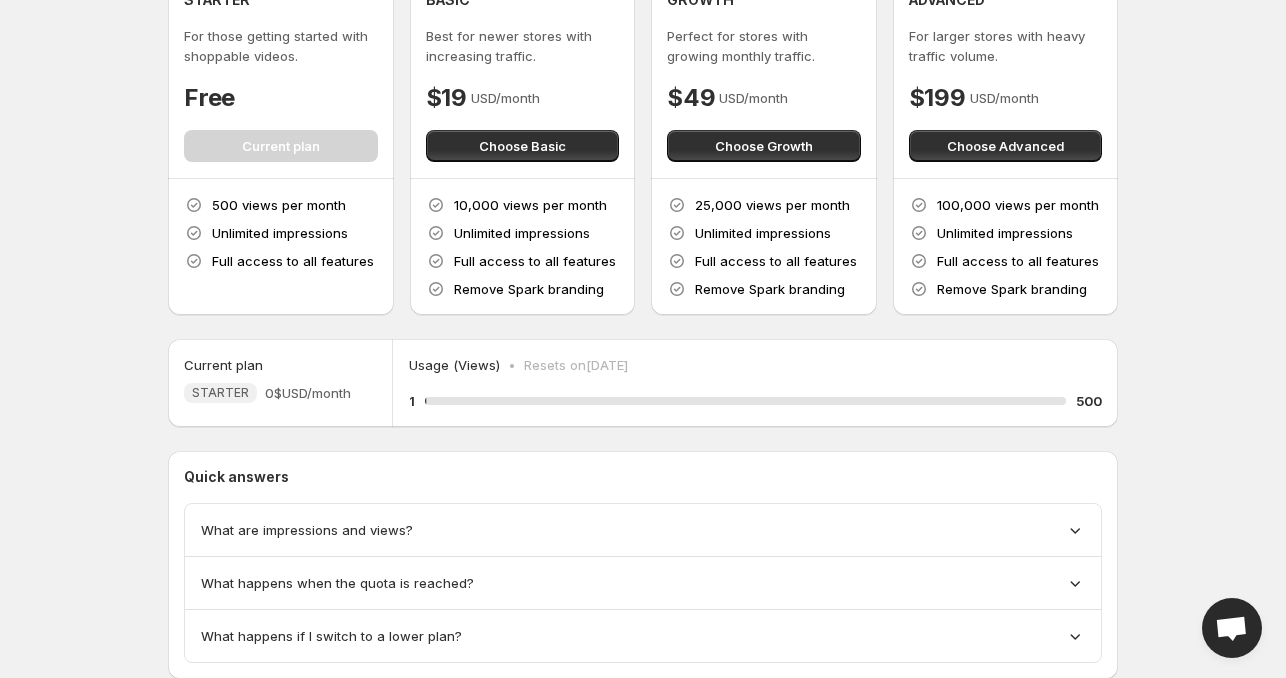 scroll, scrollTop: 163, scrollLeft: 0, axis: vertical 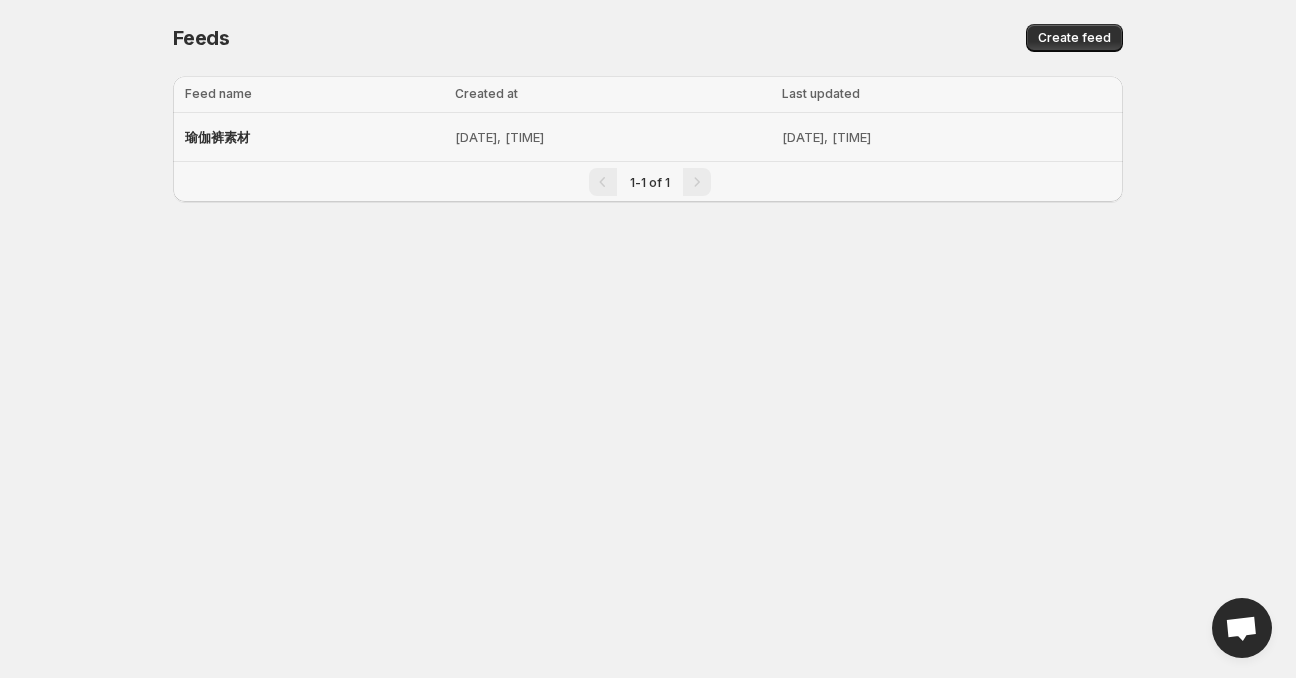 click on "瑜伽裤素材" at bounding box center (217, 137) 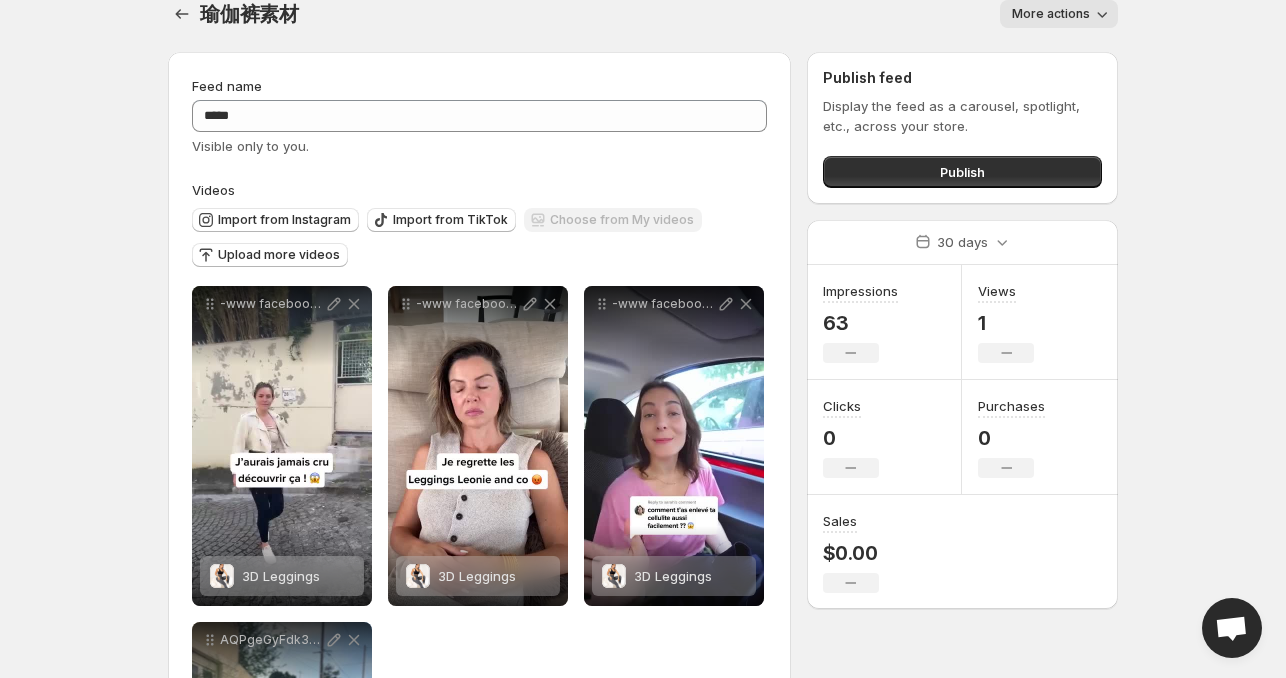 scroll, scrollTop: 0, scrollLeft: 0, axis: both 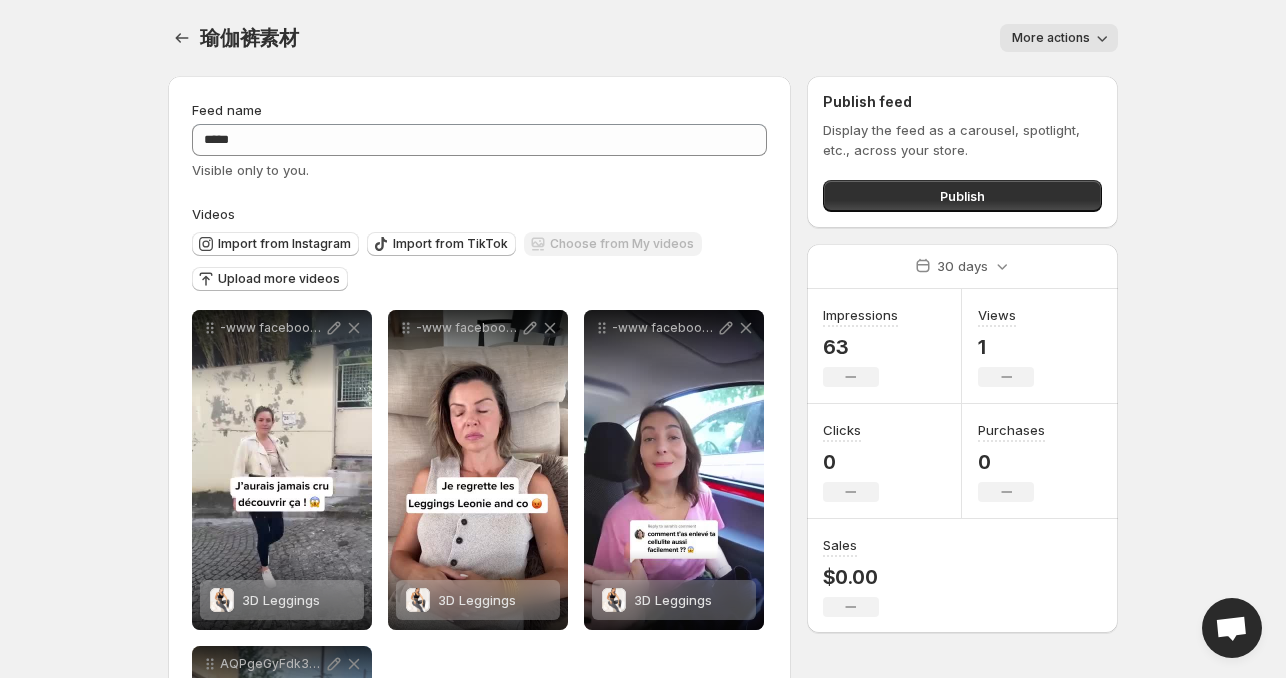 click on "More actions" at bounding box center (1051, 38) 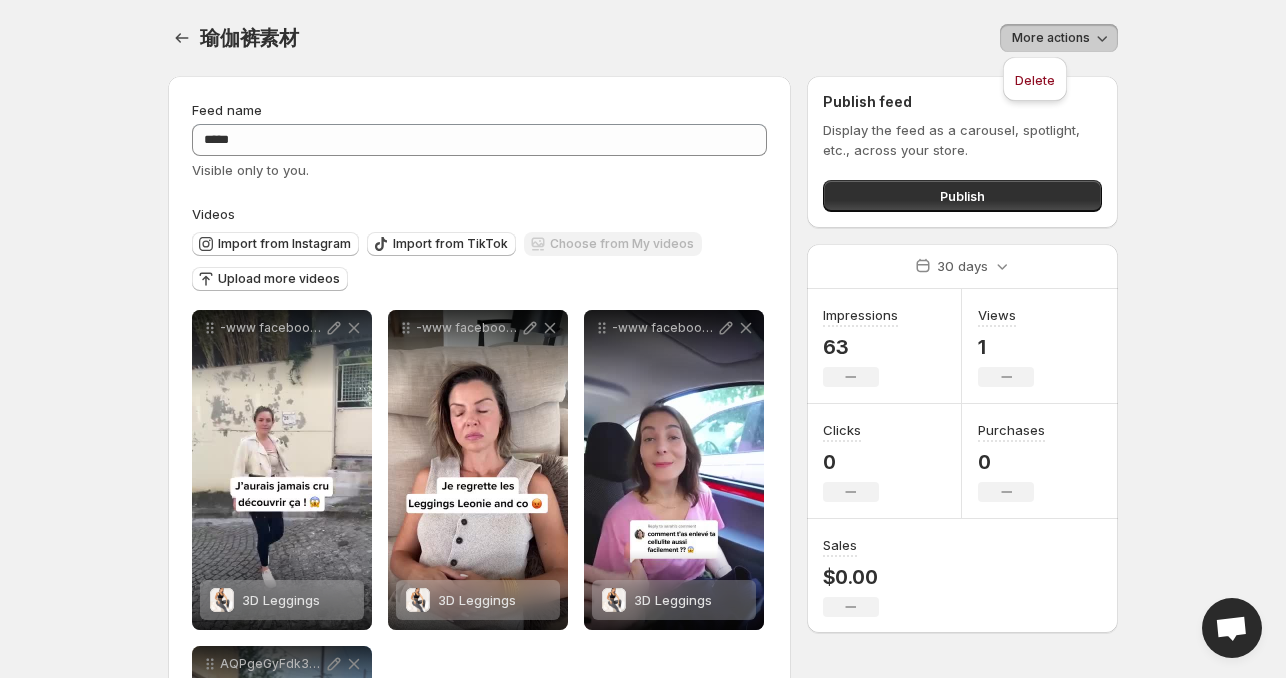 click on "More actions" at bounding box center [1051, 38] 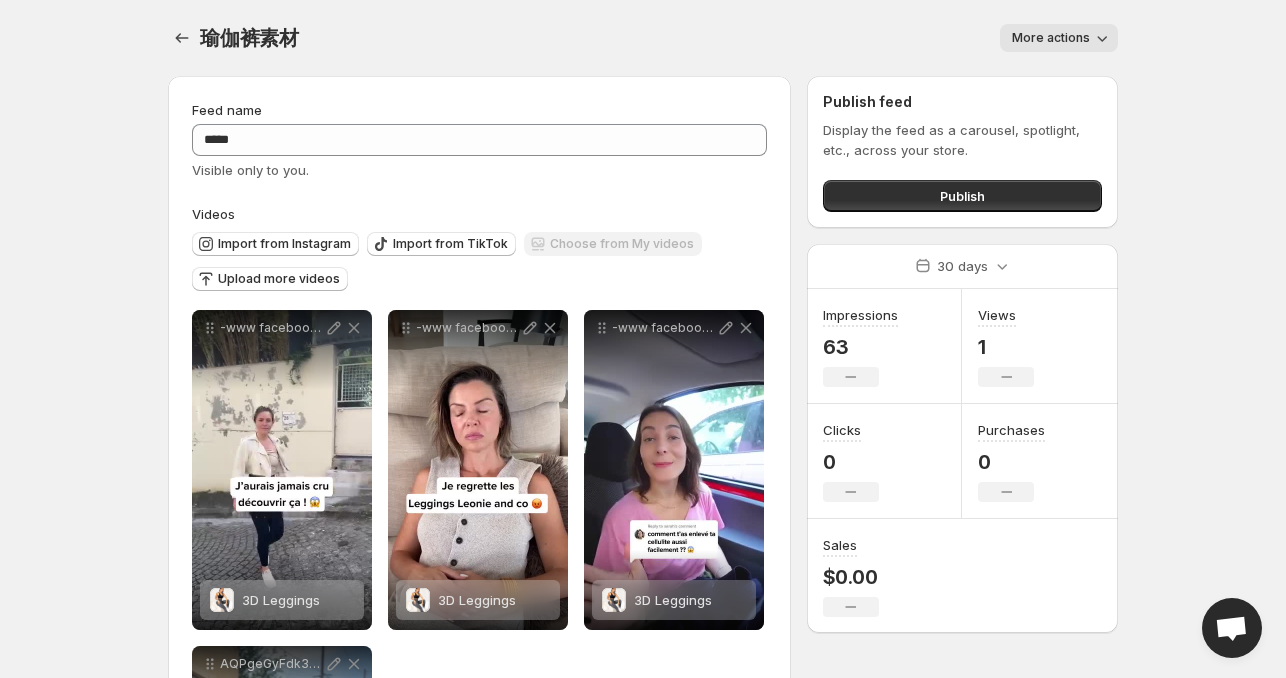 click on "**********" at bounding box center [643, 339] 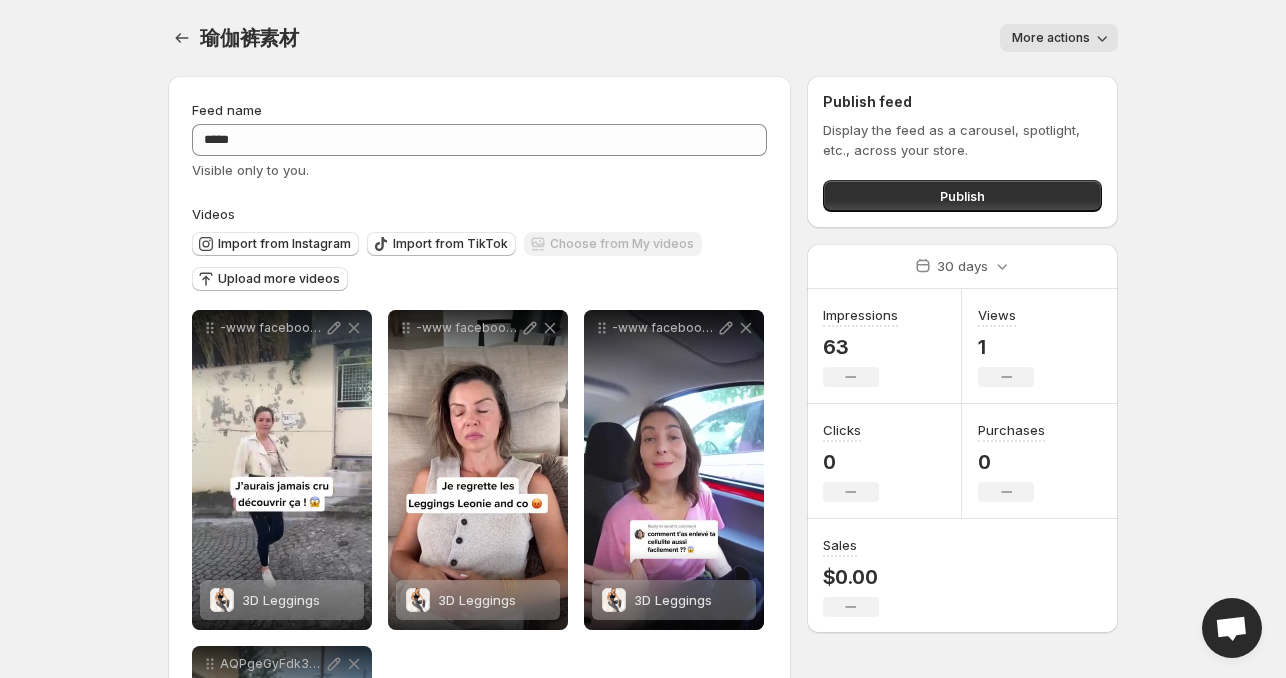 click on "**********" at bounding box center (643, 339) 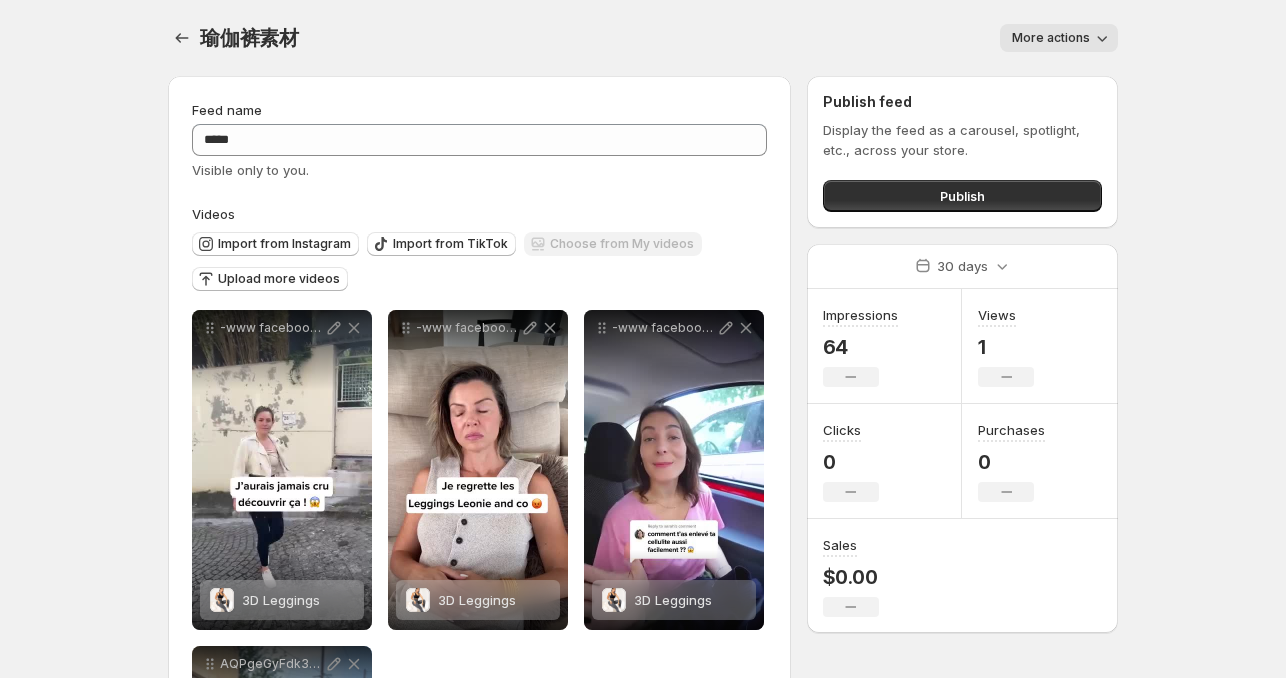 scroll, scrollTop: 0, scrollLeft: 0, axis: both 